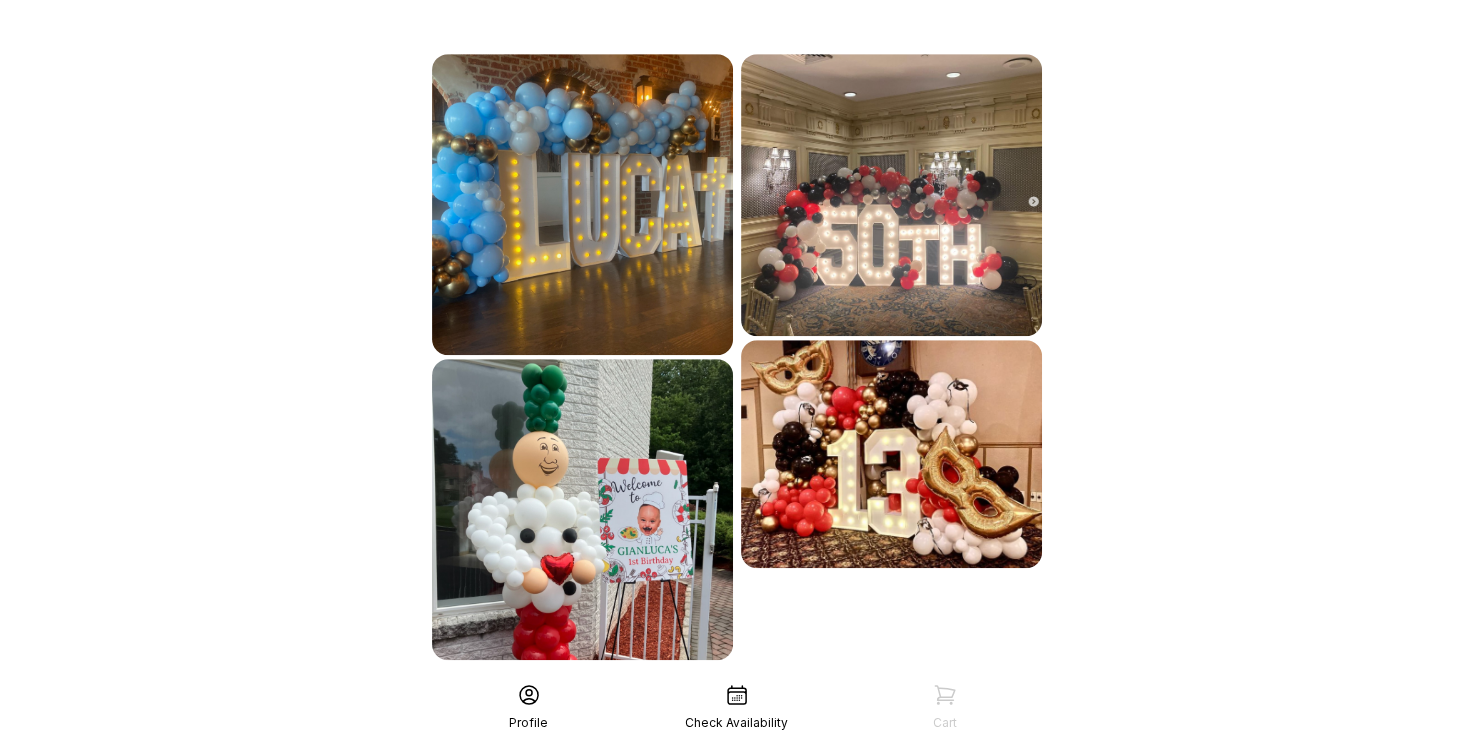 scroll, scrollTop: 1128, scrollLeft: 0, axis: vertical 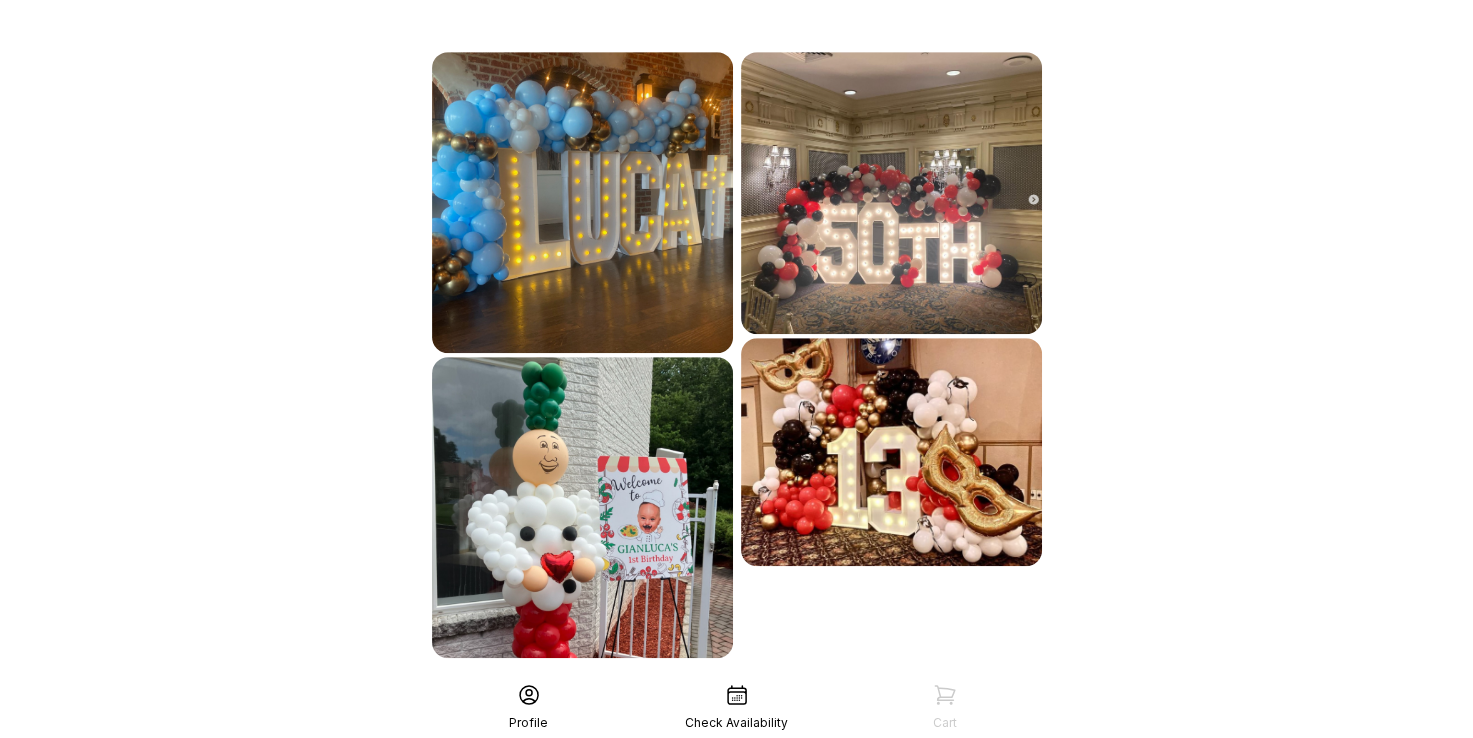 click on "See More" at bounding box center (737, 702) 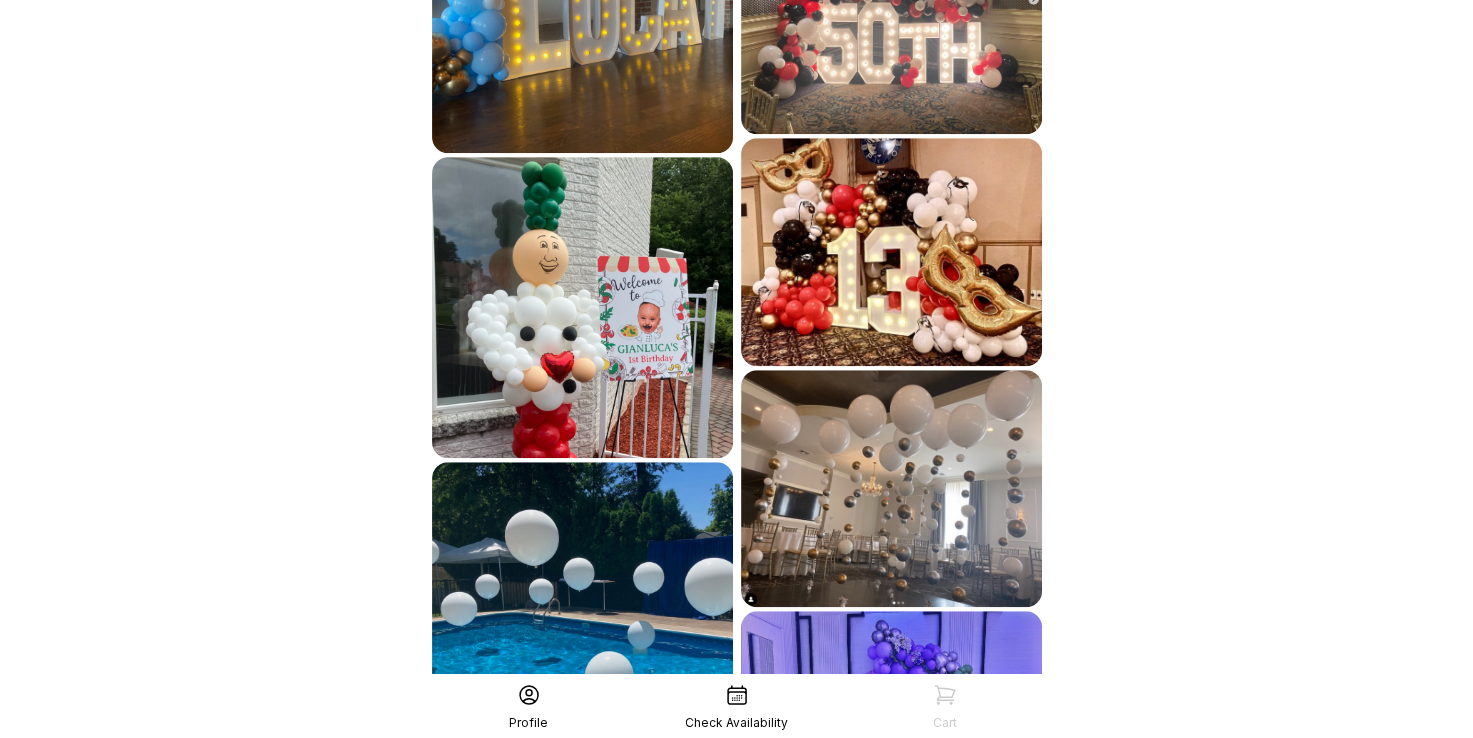 scroll, scrollTop: 1428, scrollLeft: 0, axis: vertical 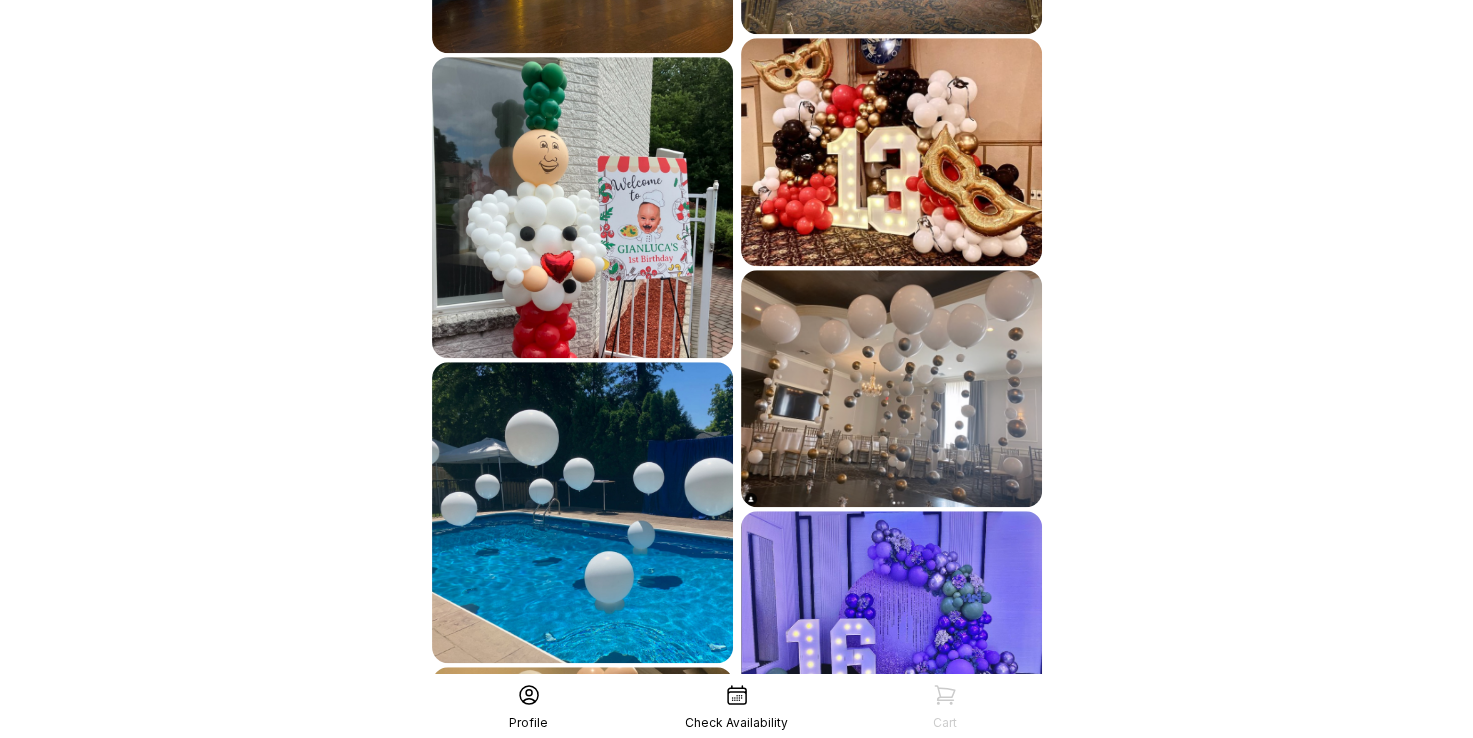 click at bounding box center (582, 512) 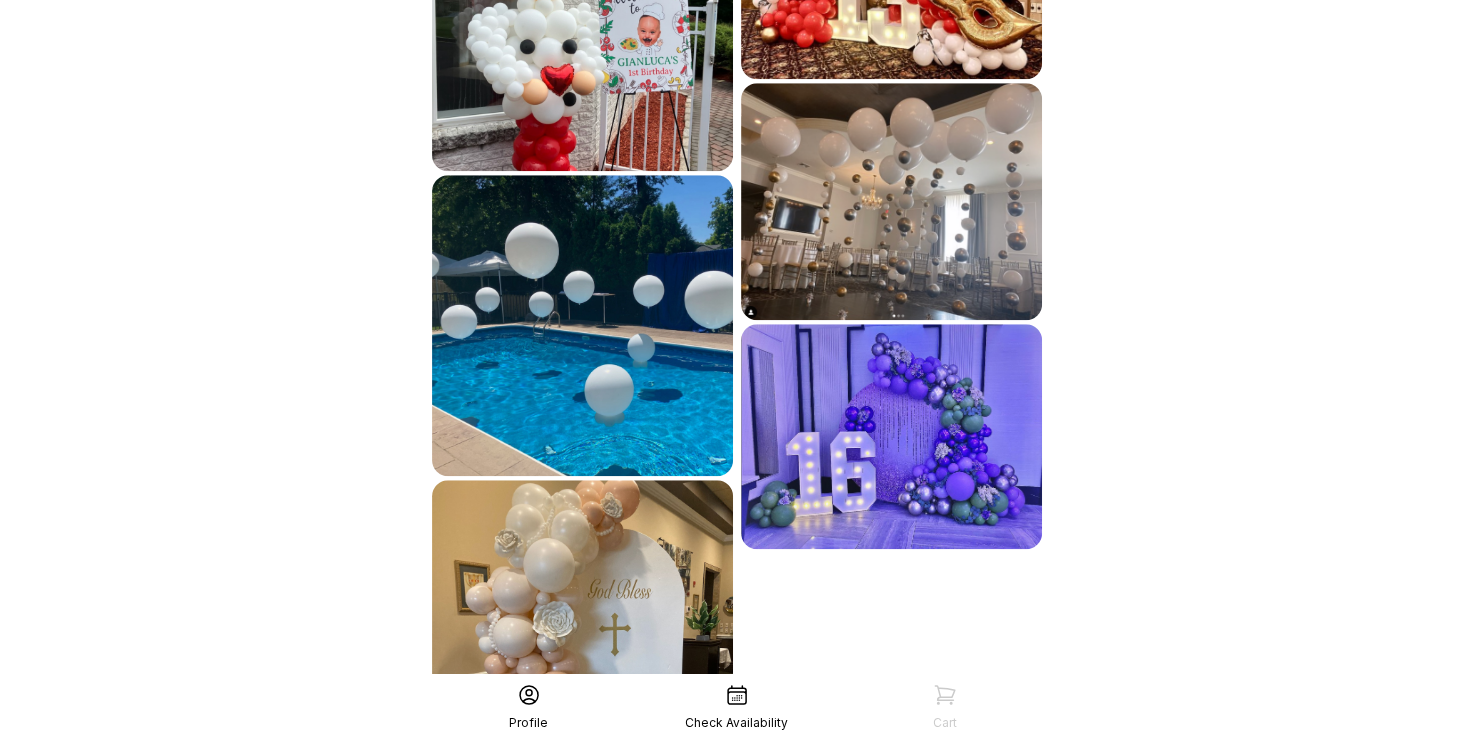 scroll, scrollTop: 1728, scrollLeft: 0, axis: vertical 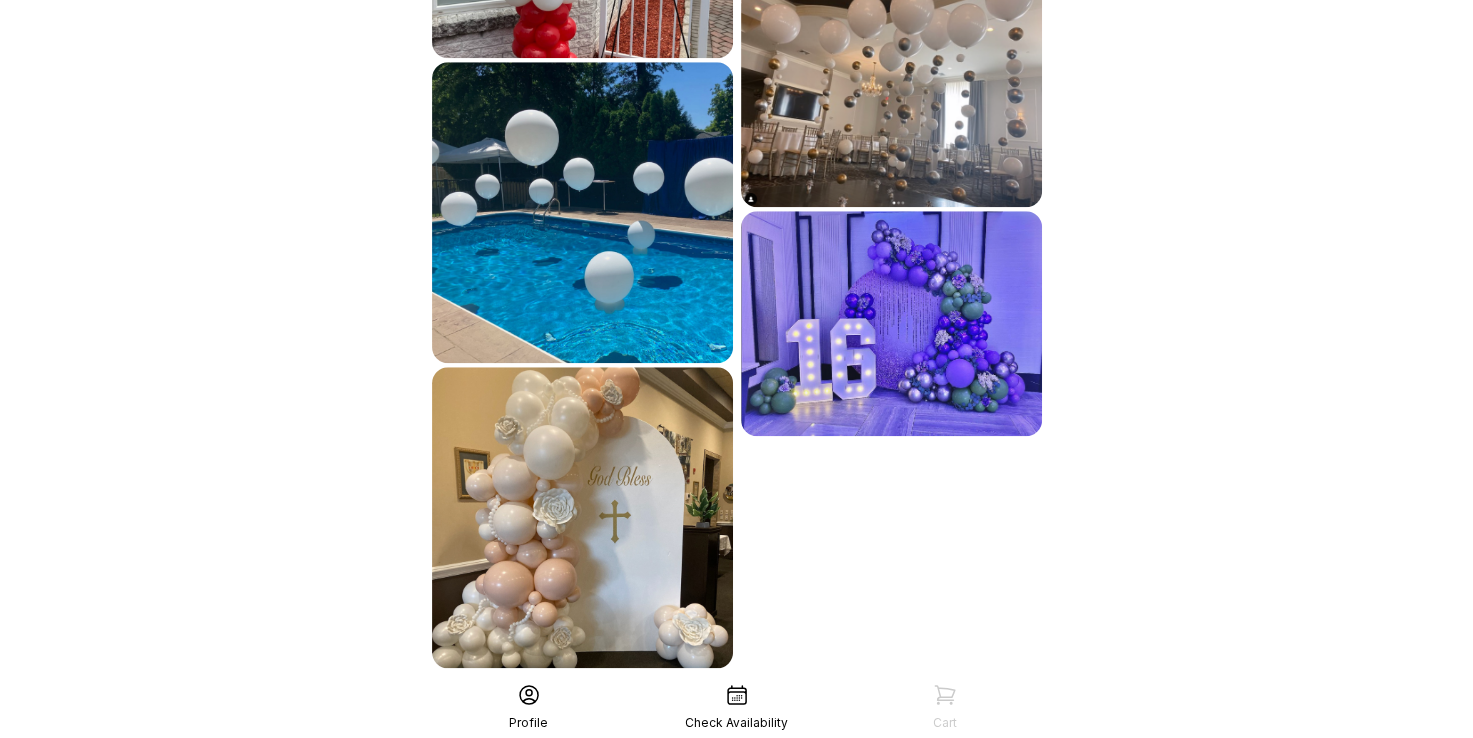 click on "See More" at bounding box center [737, 712] 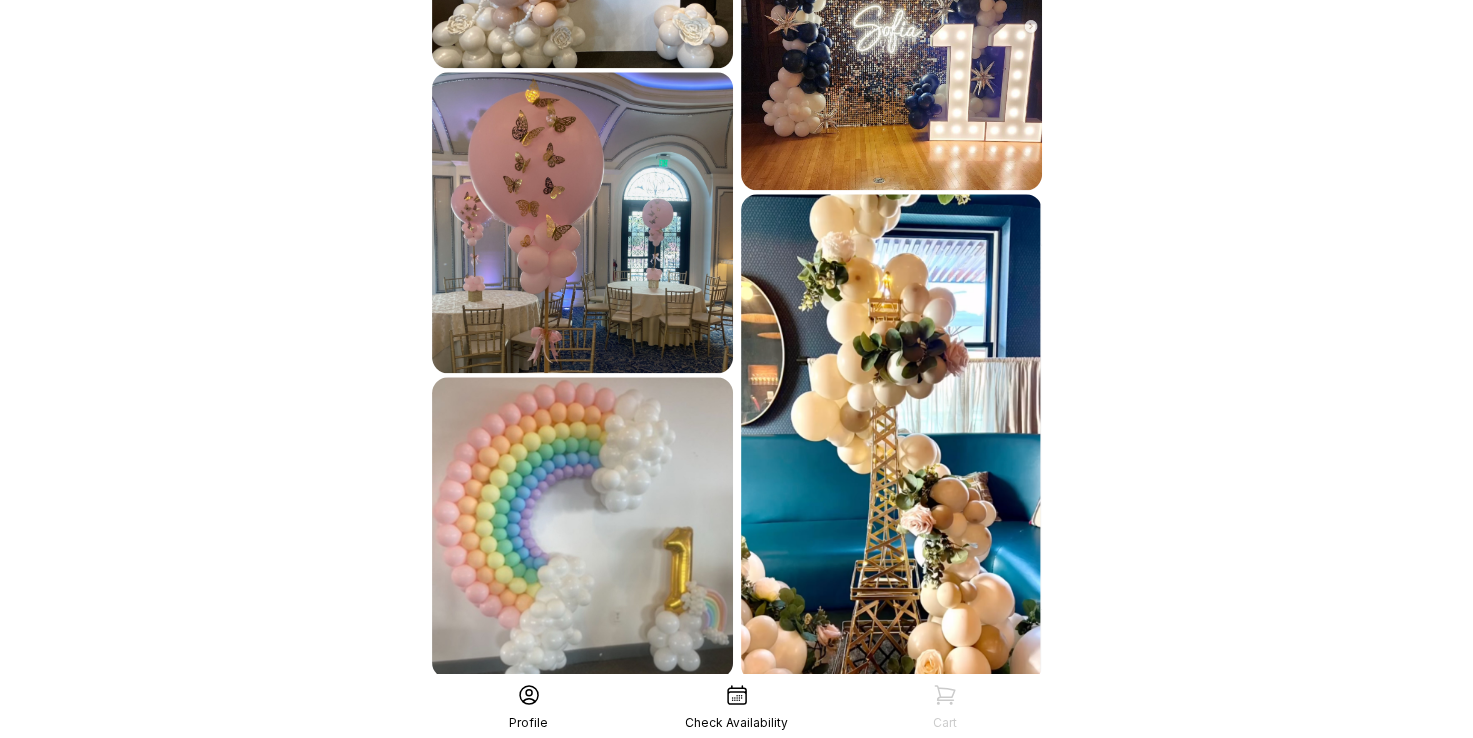 scroll, scrollTop: 2351, scrollLeft: 0, axis: vertical 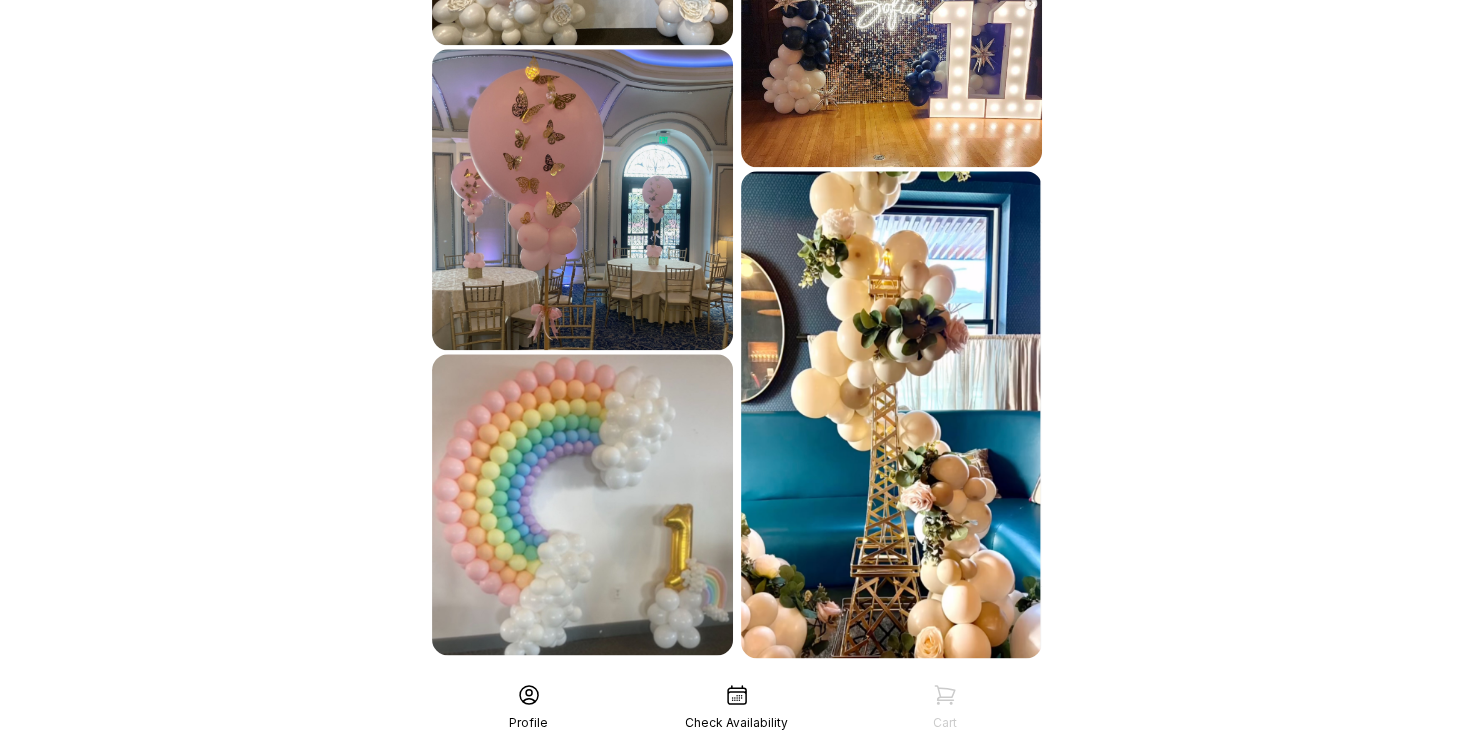 click on "See More" at bounding box center (737, 702) 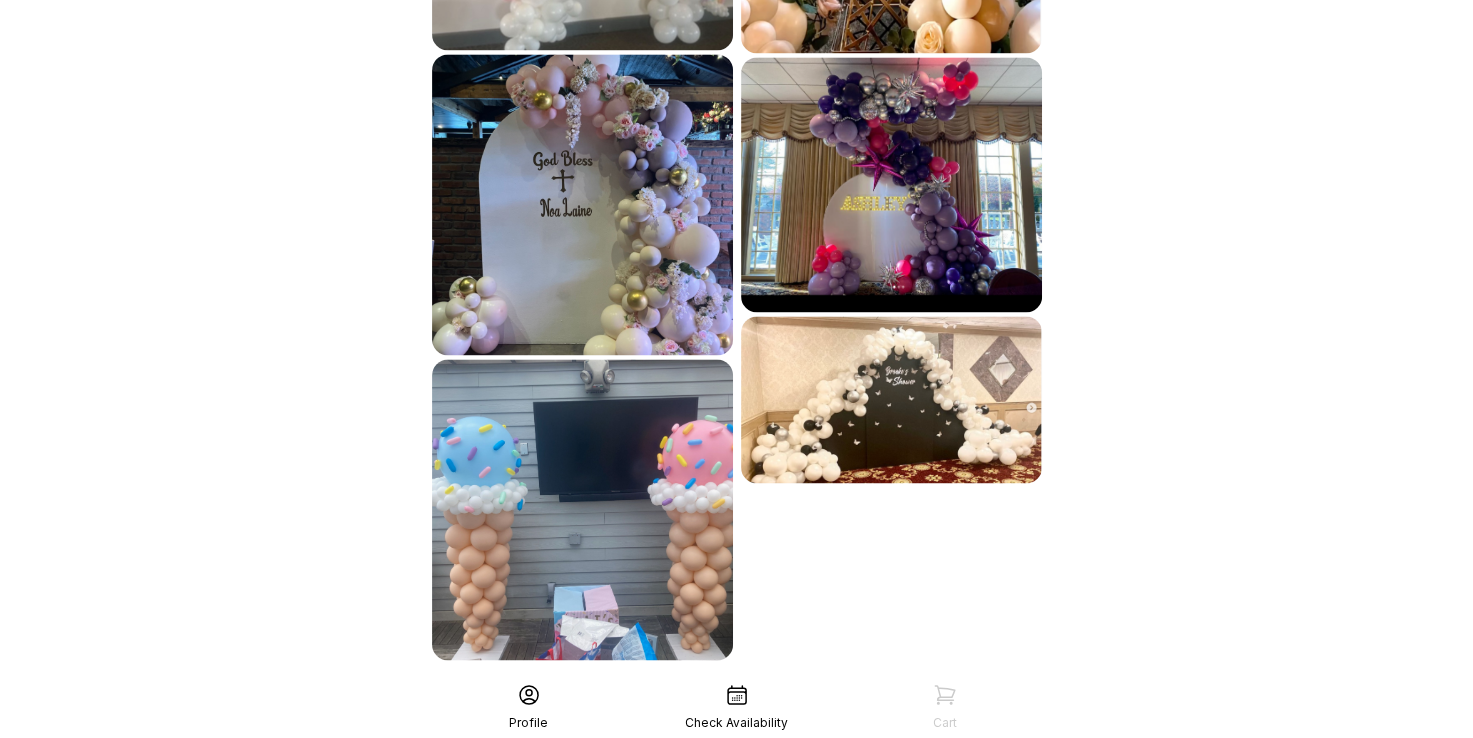 scroll, scrollTop: 2957, scrollLeft: 0, axis: vertical 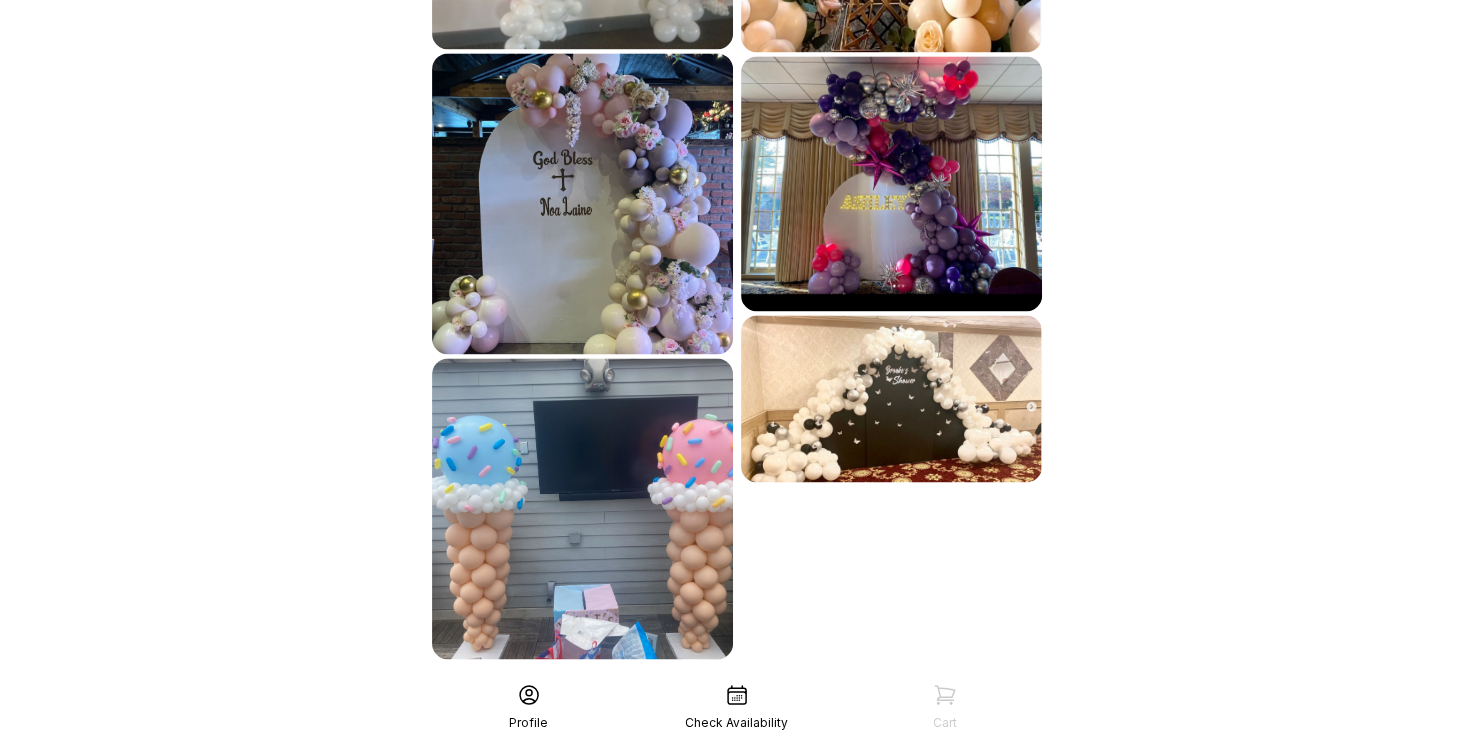 click on "See More" at bounding box center [737, 703] 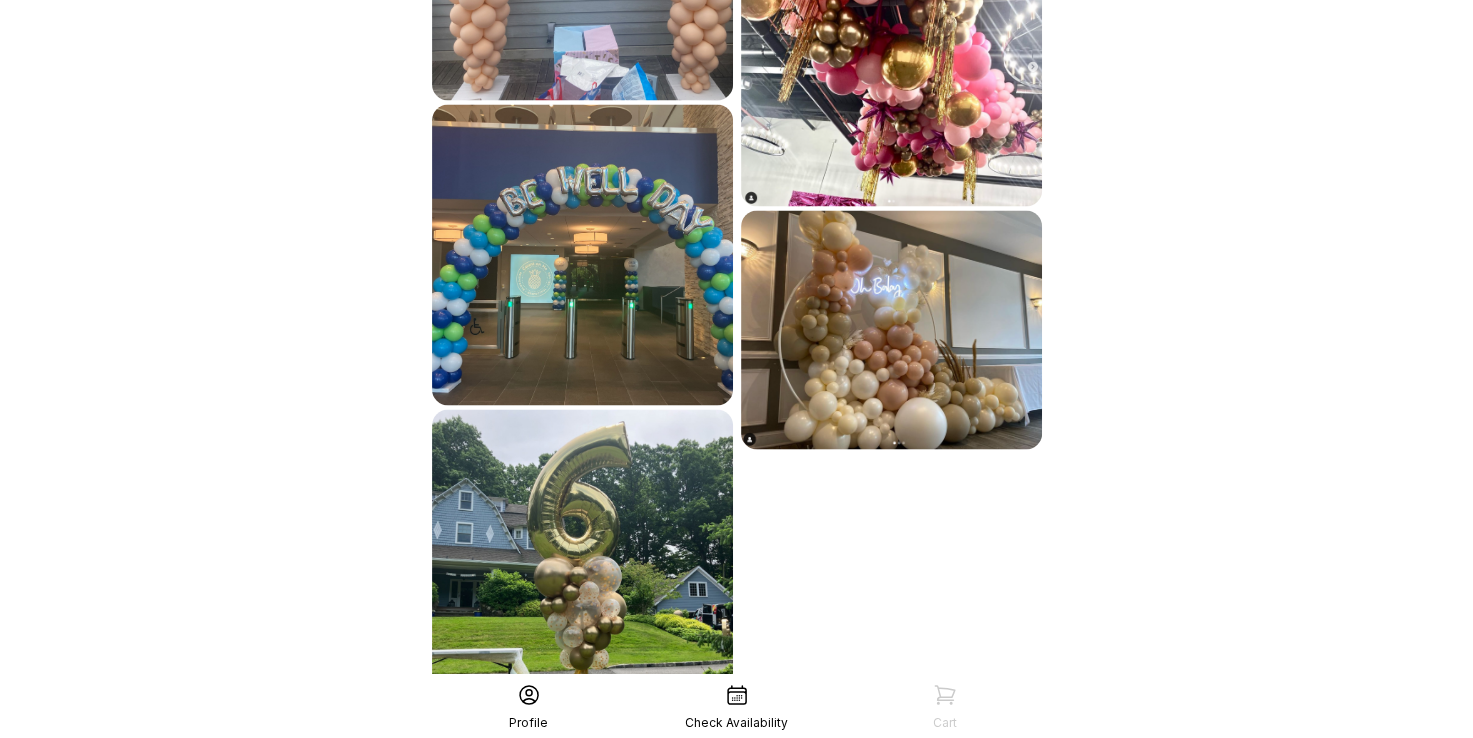 scroll, scrollTop: 3568, scrollLeft: 0, axis: vertical 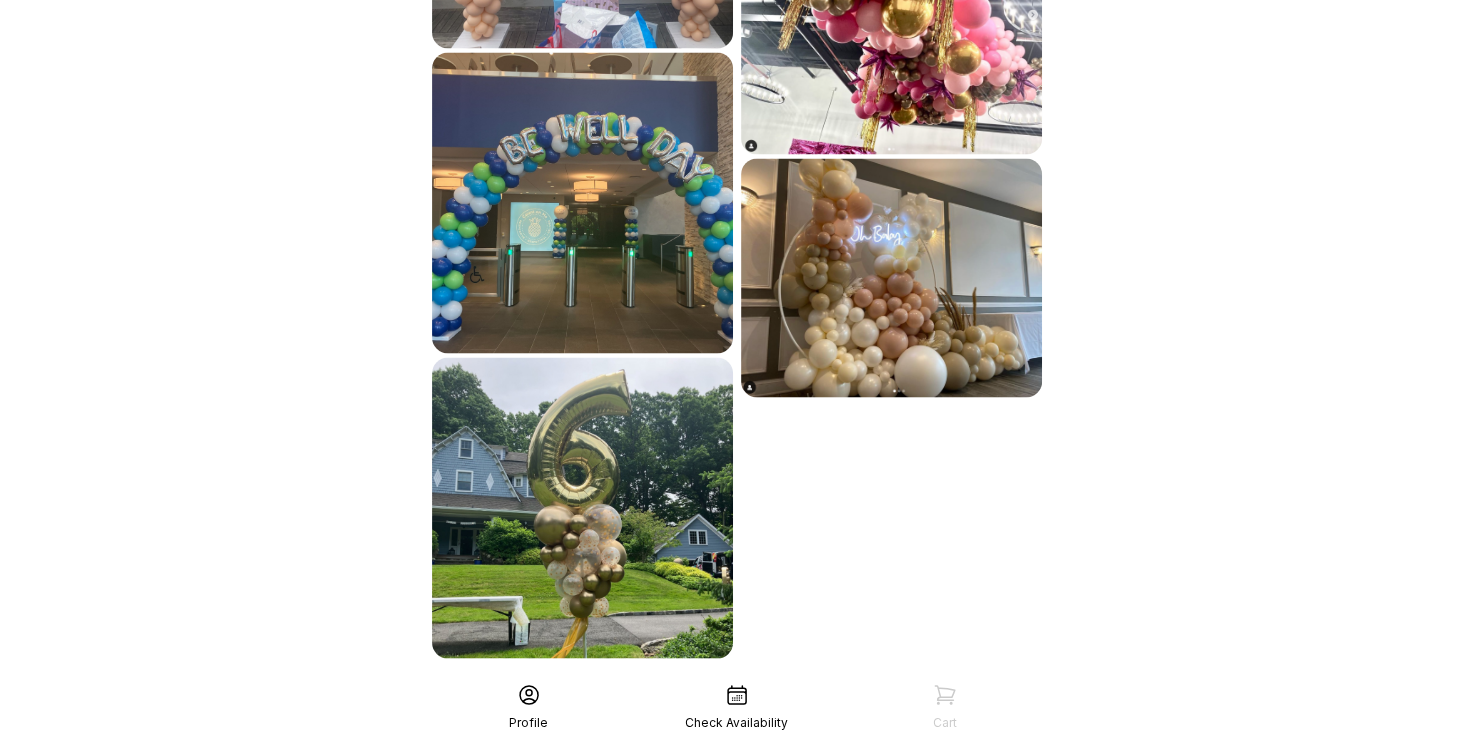 click on "See More" at bounding box center [737, 702] 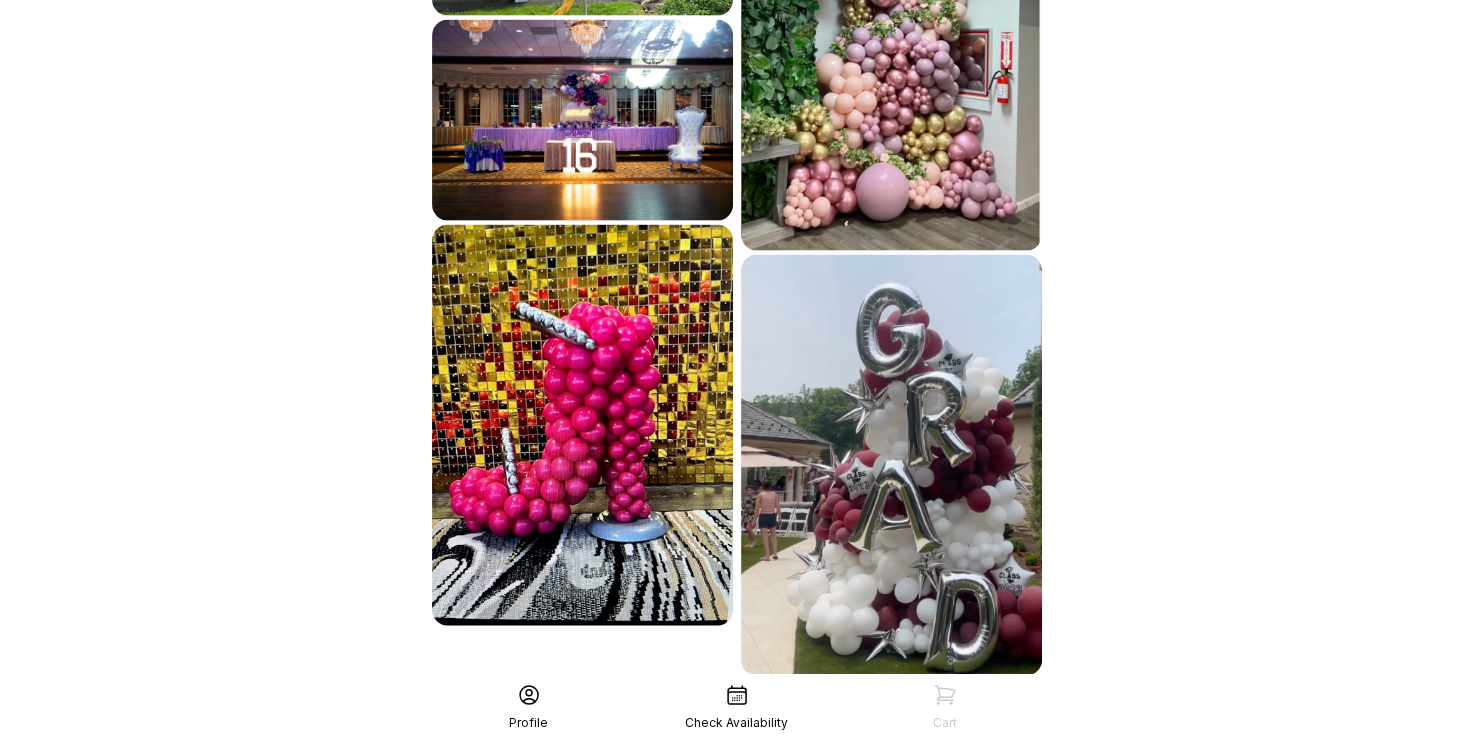 scroll, scrollTop: 4227, scrollLeft: 0, axis: vertical 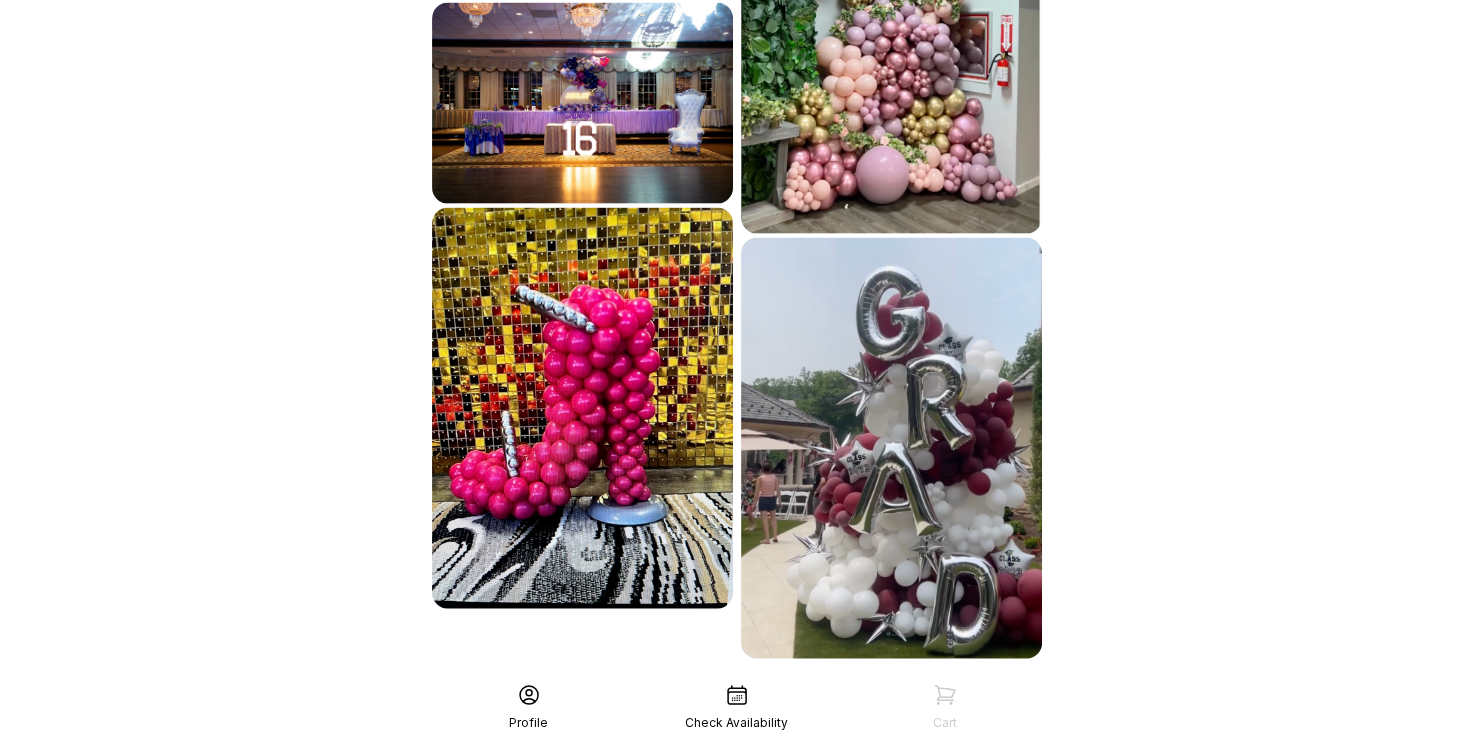 click on "See More" at bounding box center [737, 703] 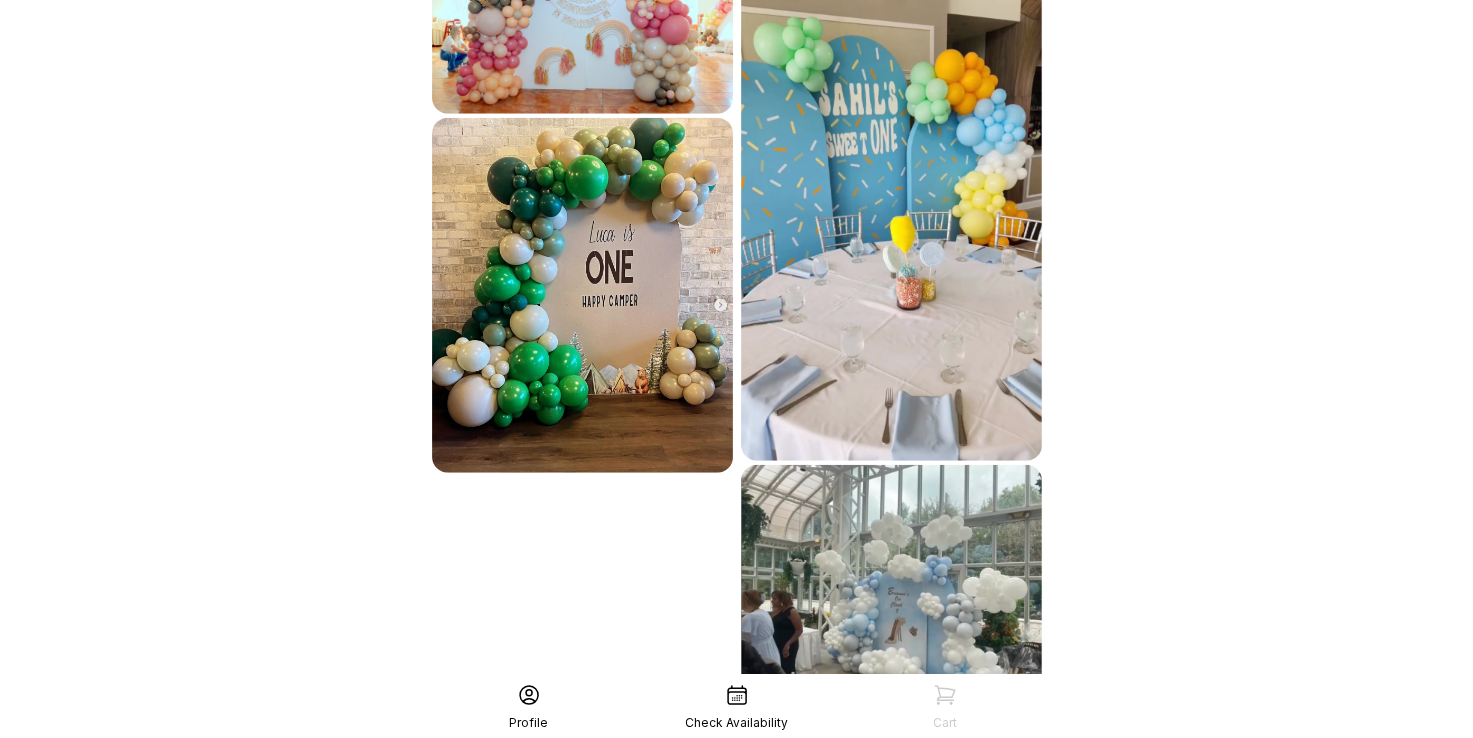 scroll, scrollTop: 4960, scrollLeft: 0, axis: vertical 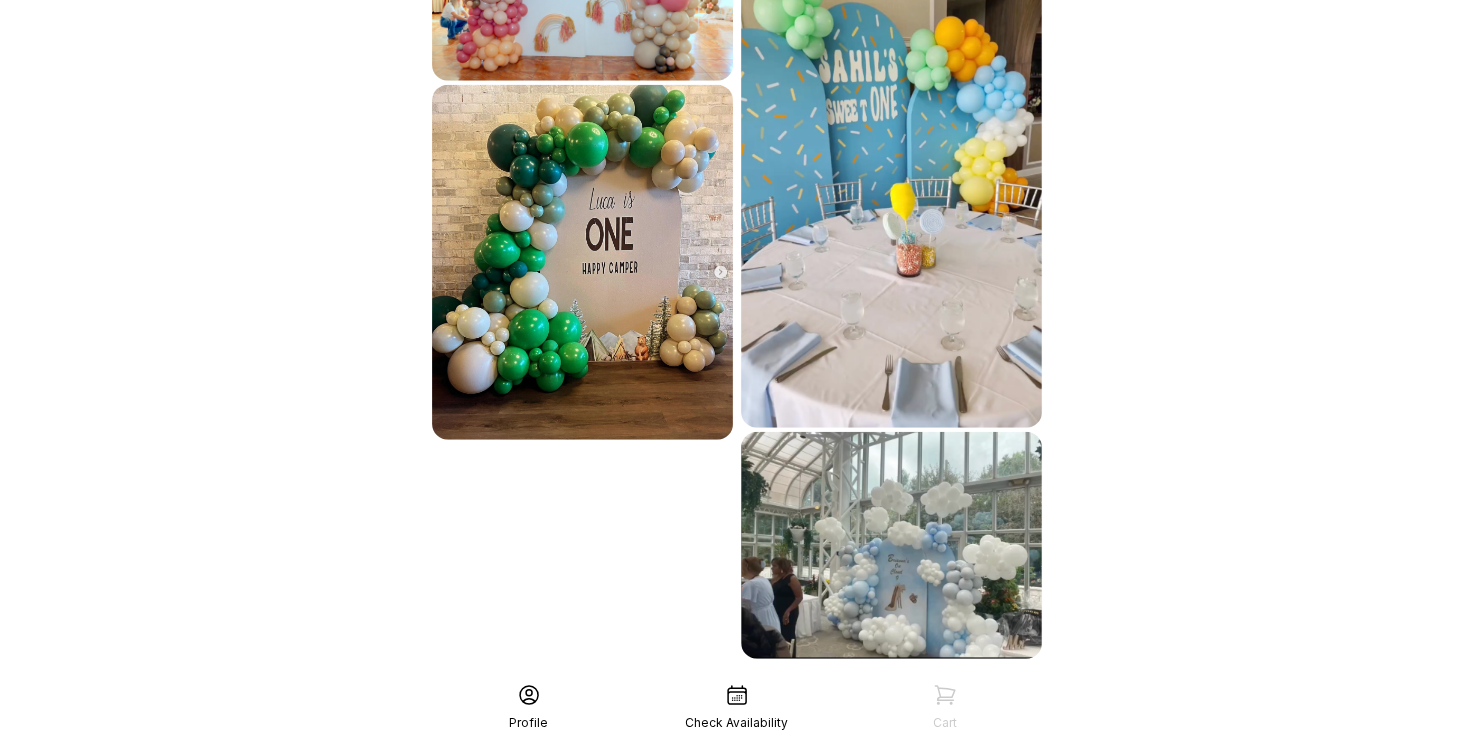 click on "See More" at bounding box center [737, 703] 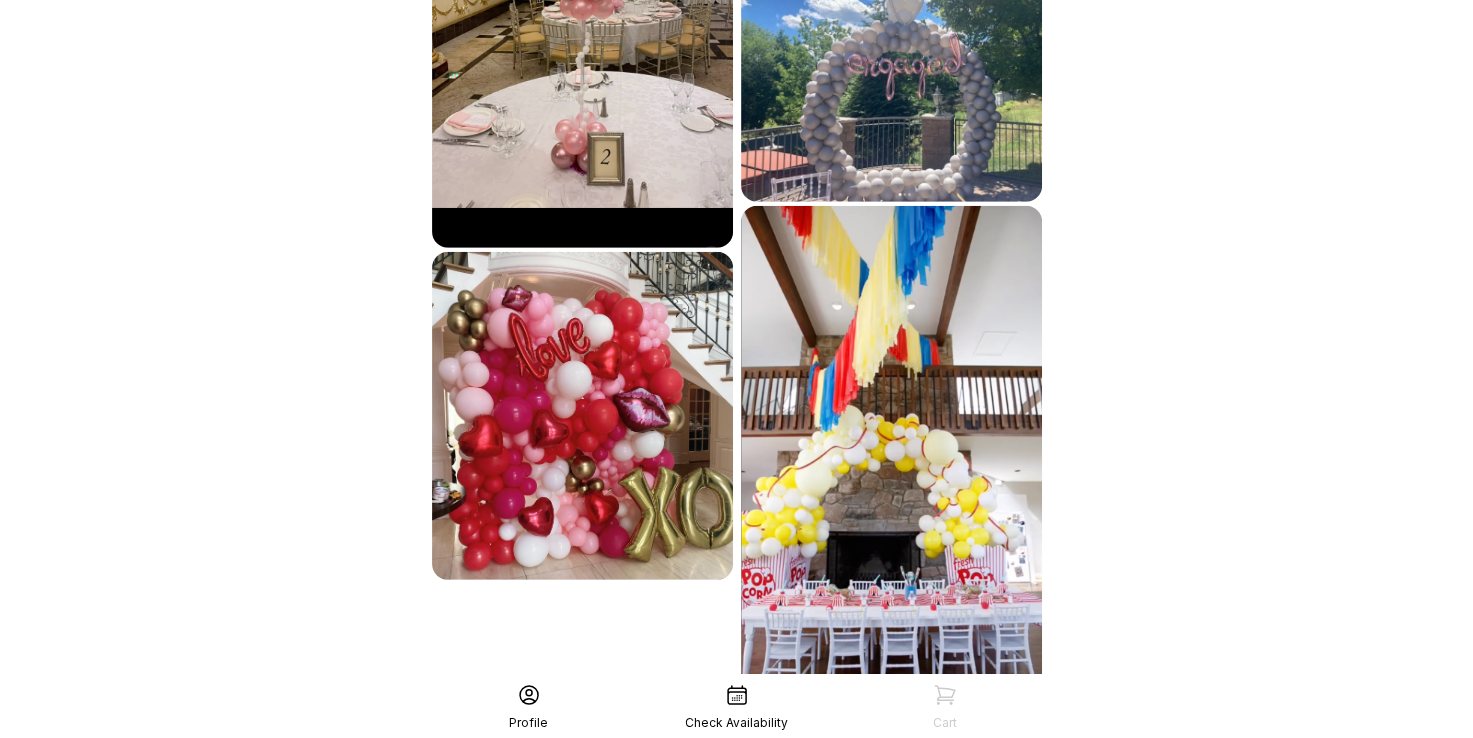 scroll, scrollTop: 5708, scrollLeft: 0, axis: vertical 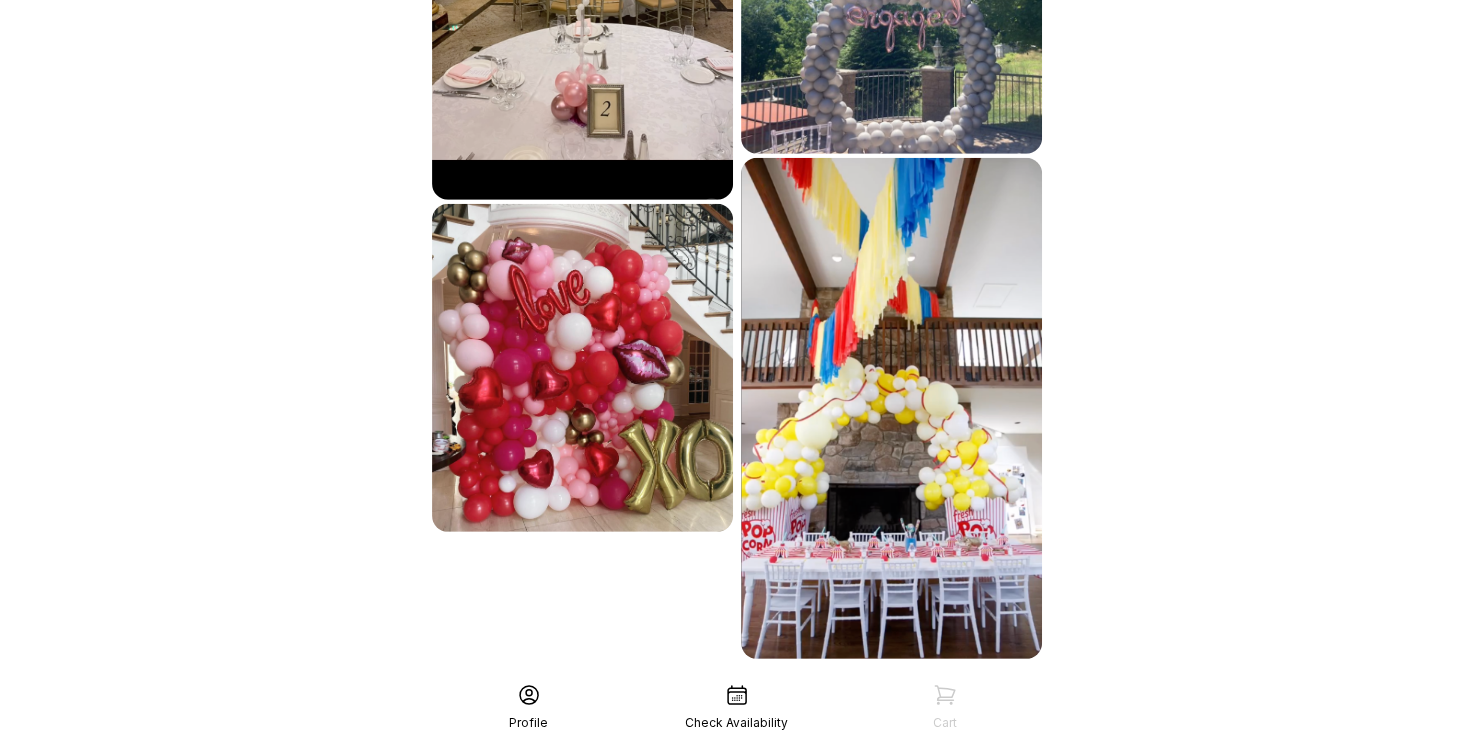 click on "See More" at bounding box center [737, 703] 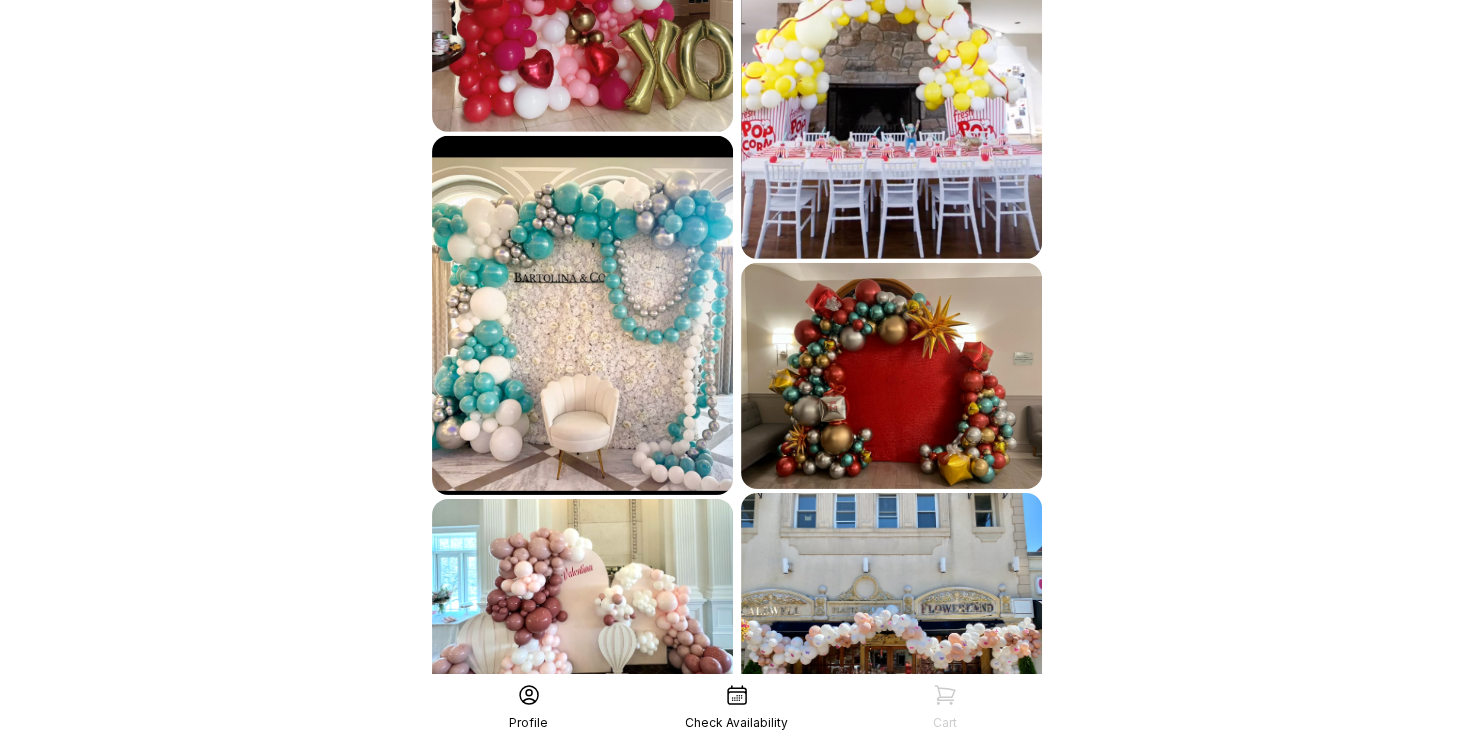 scroll, scrollTop: 6205, scrollLeft: 0, axis: vertical 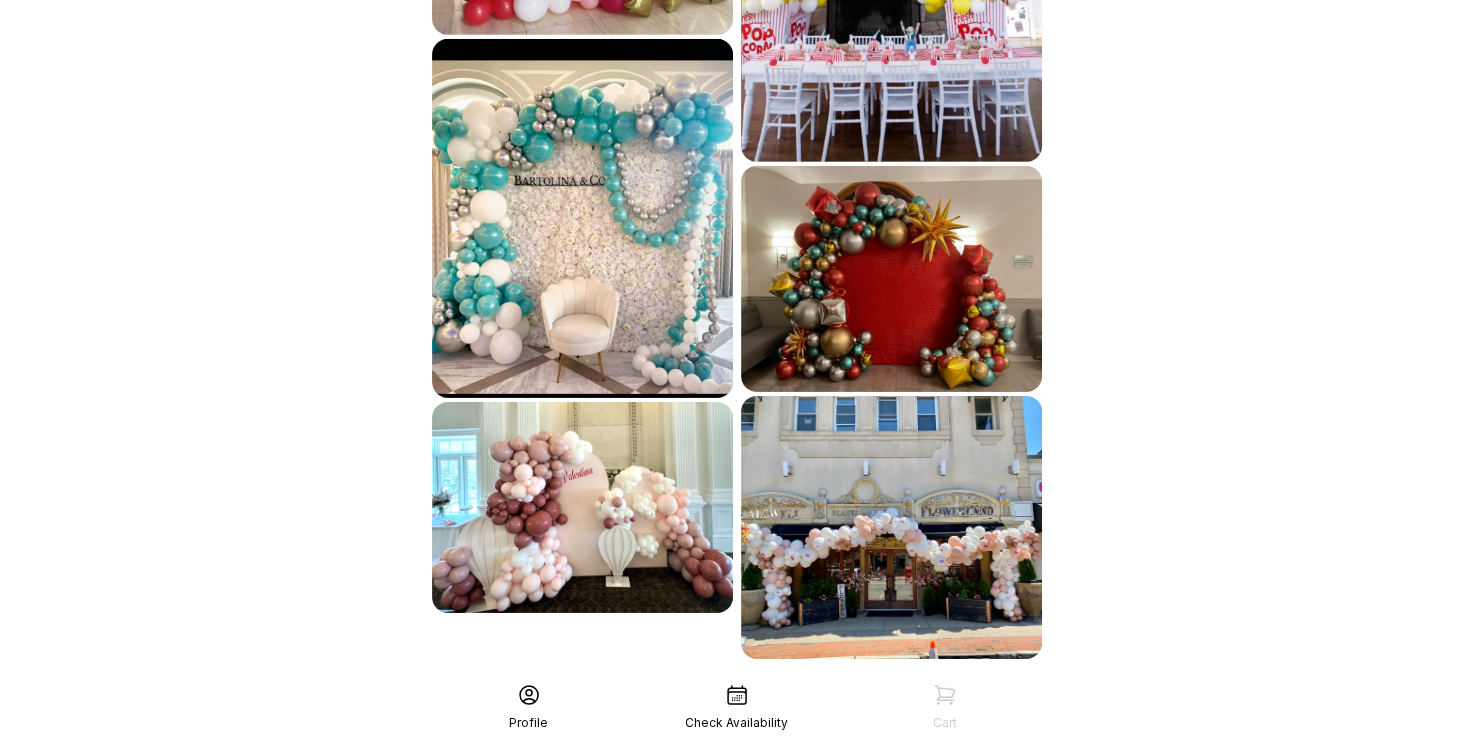 click on "See More" at bounding box center (737, 703) 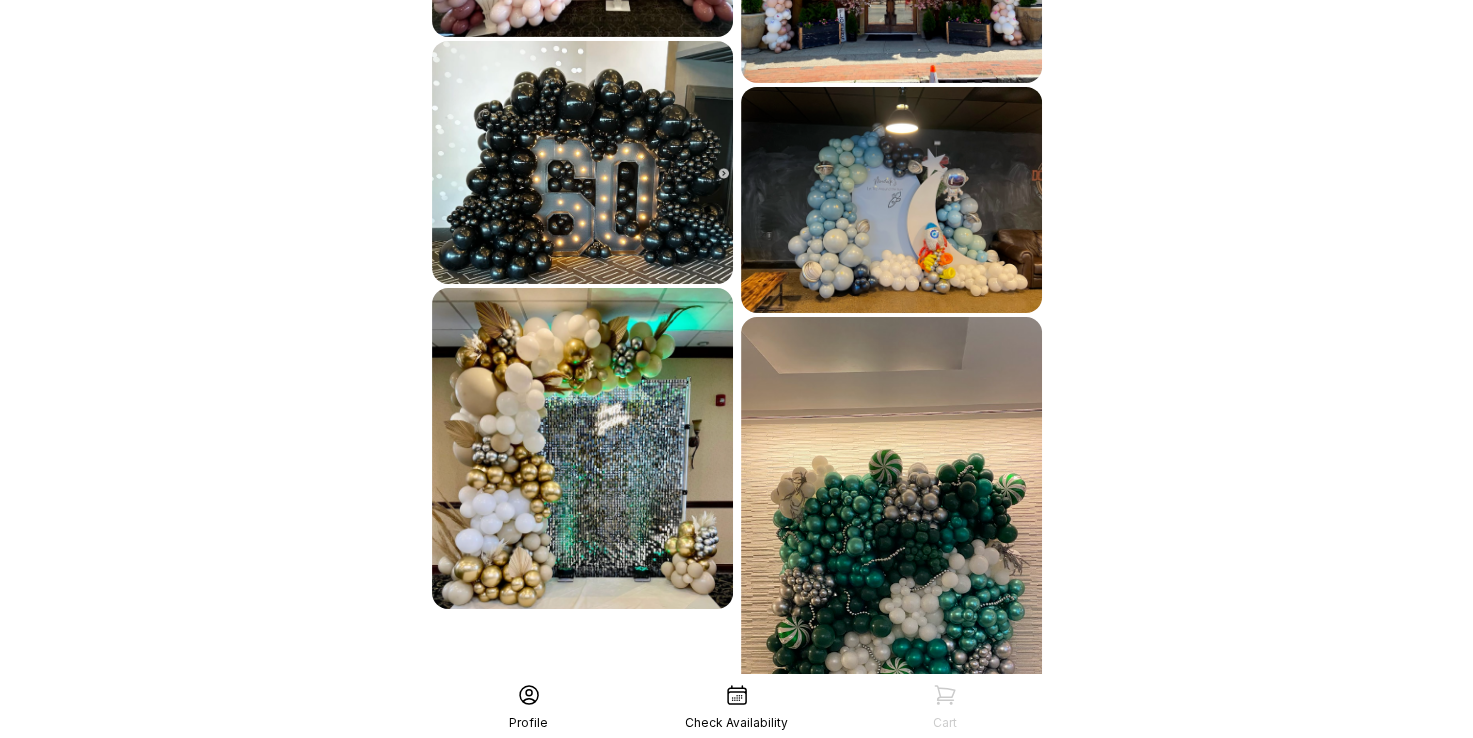 scroll, scrollTop: 6840, scrollLeft: 0, axis: vertical 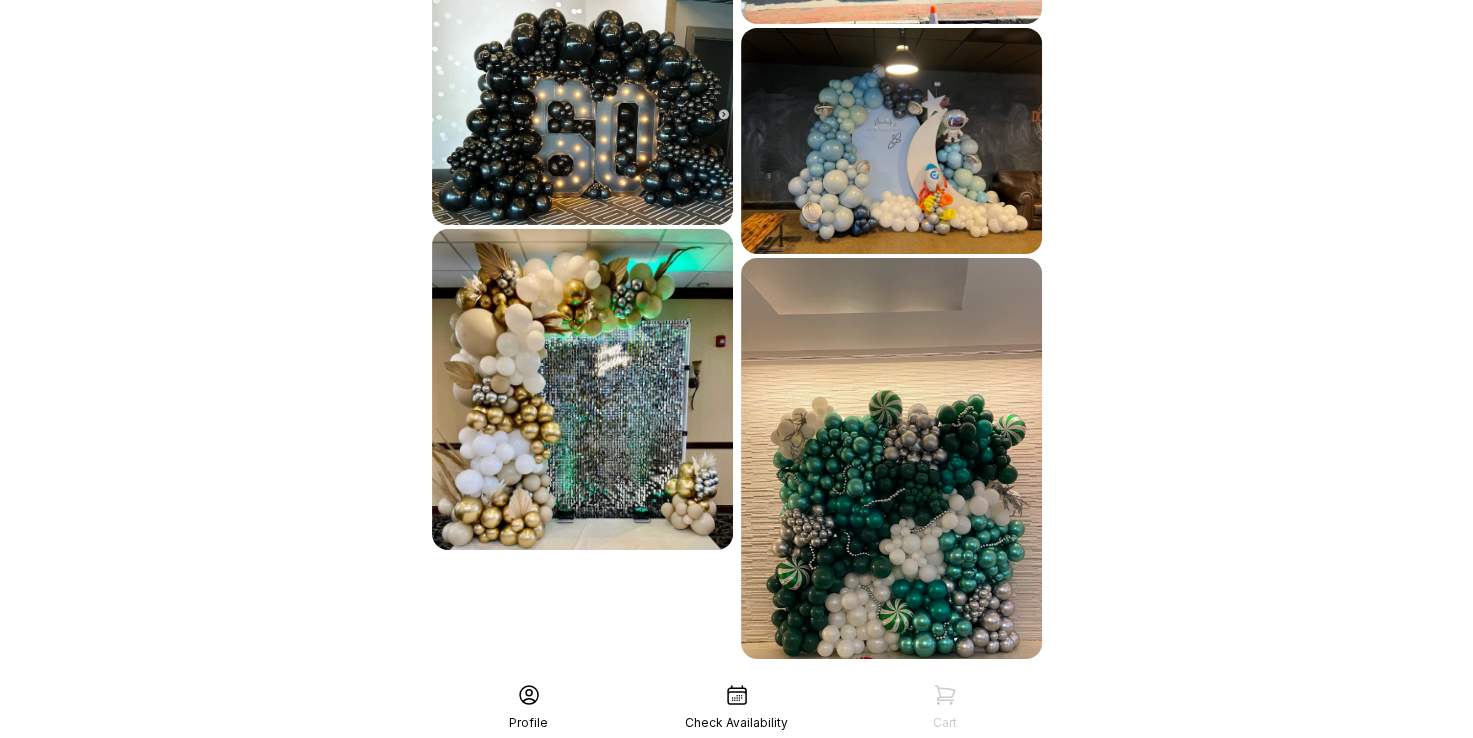 click on "See More" at bounding box center (737, 703) 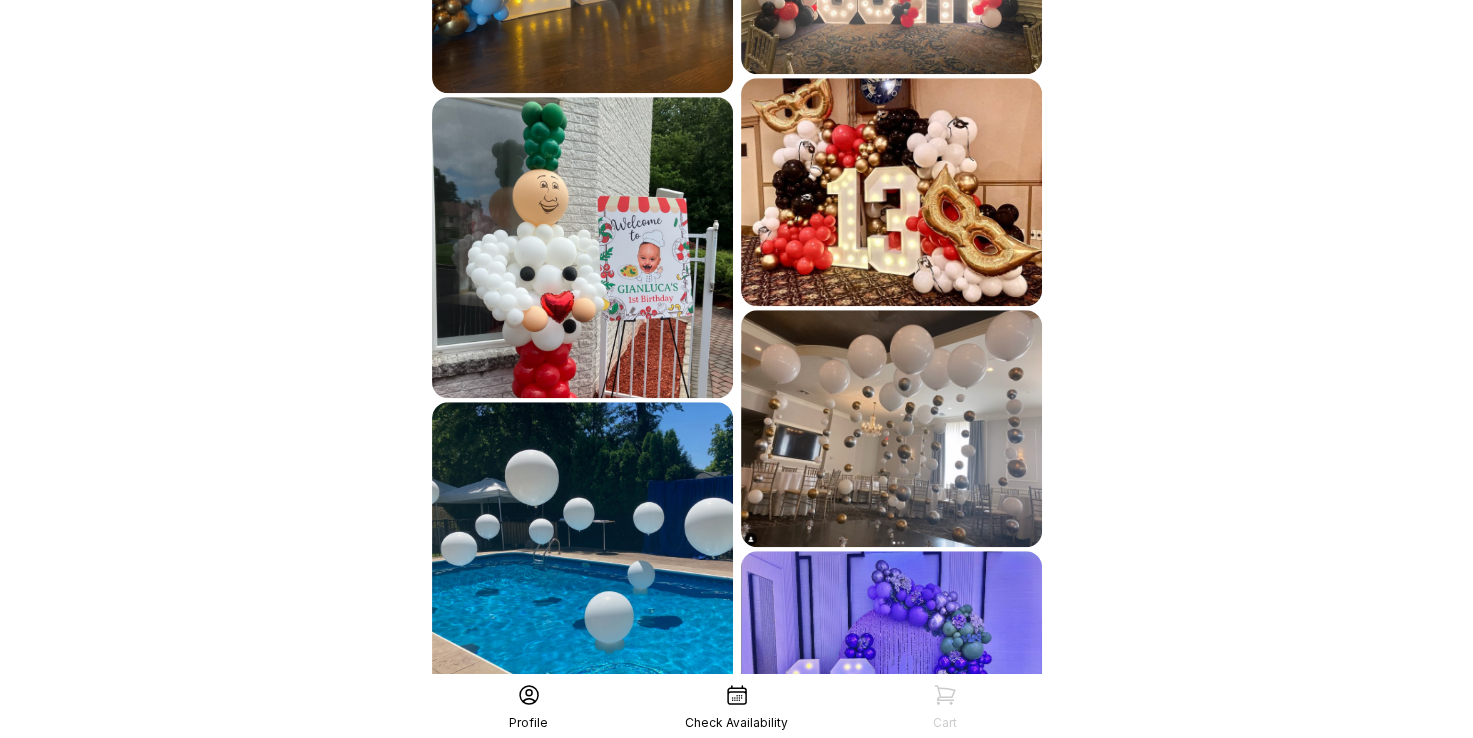 scroll, scrollTop: 0, scrollLeft: 0, axis: both 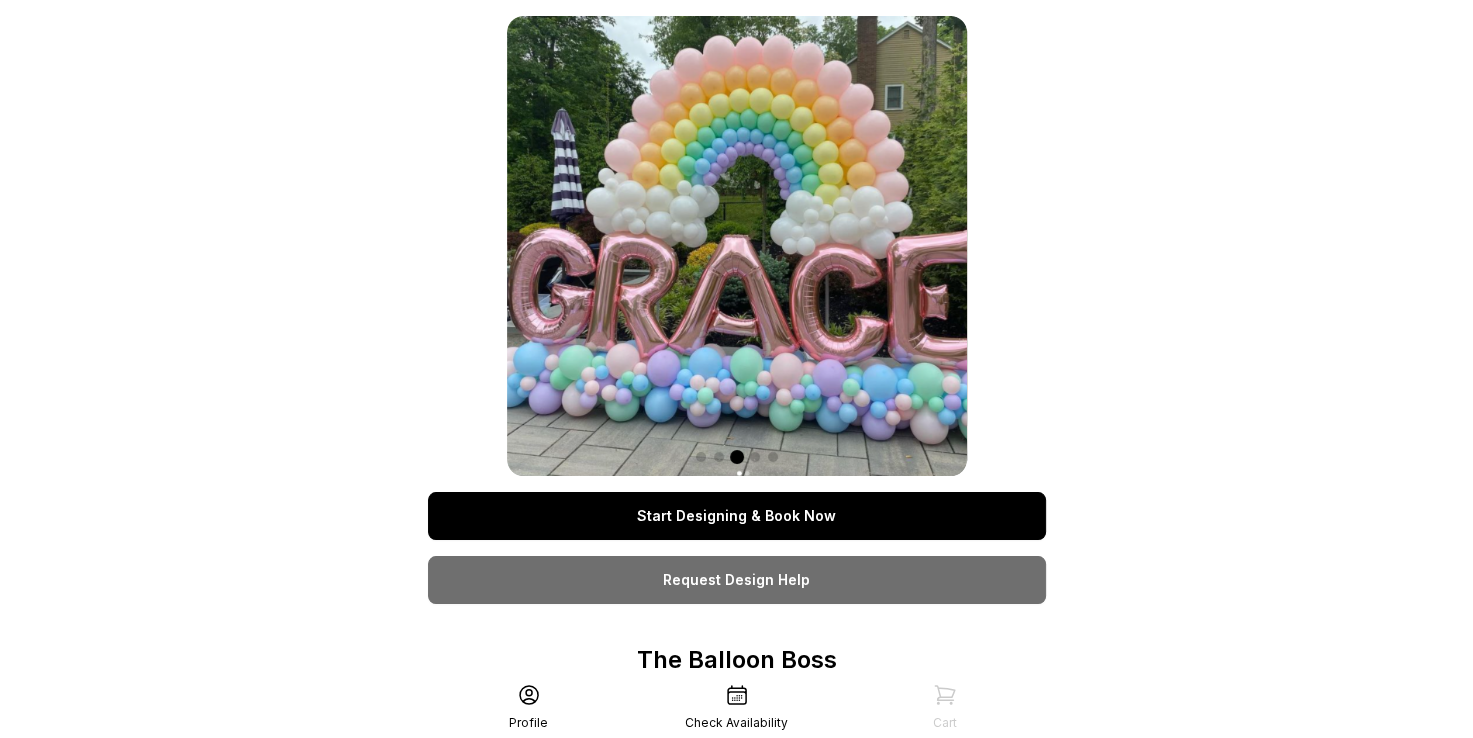 click on "Start Designing & Book Now" at bounding box center (737, 516) 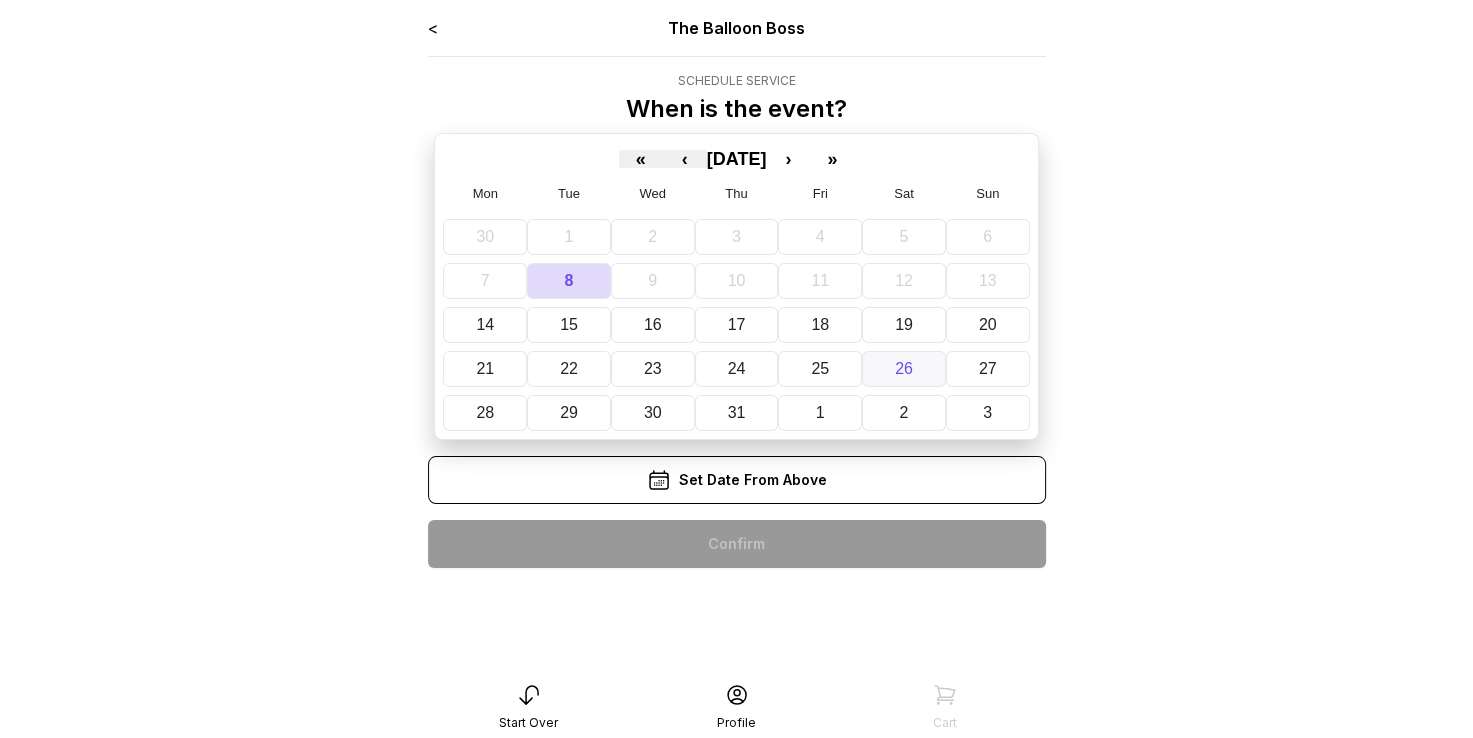 click on "26" at bounding box center (904, 369) 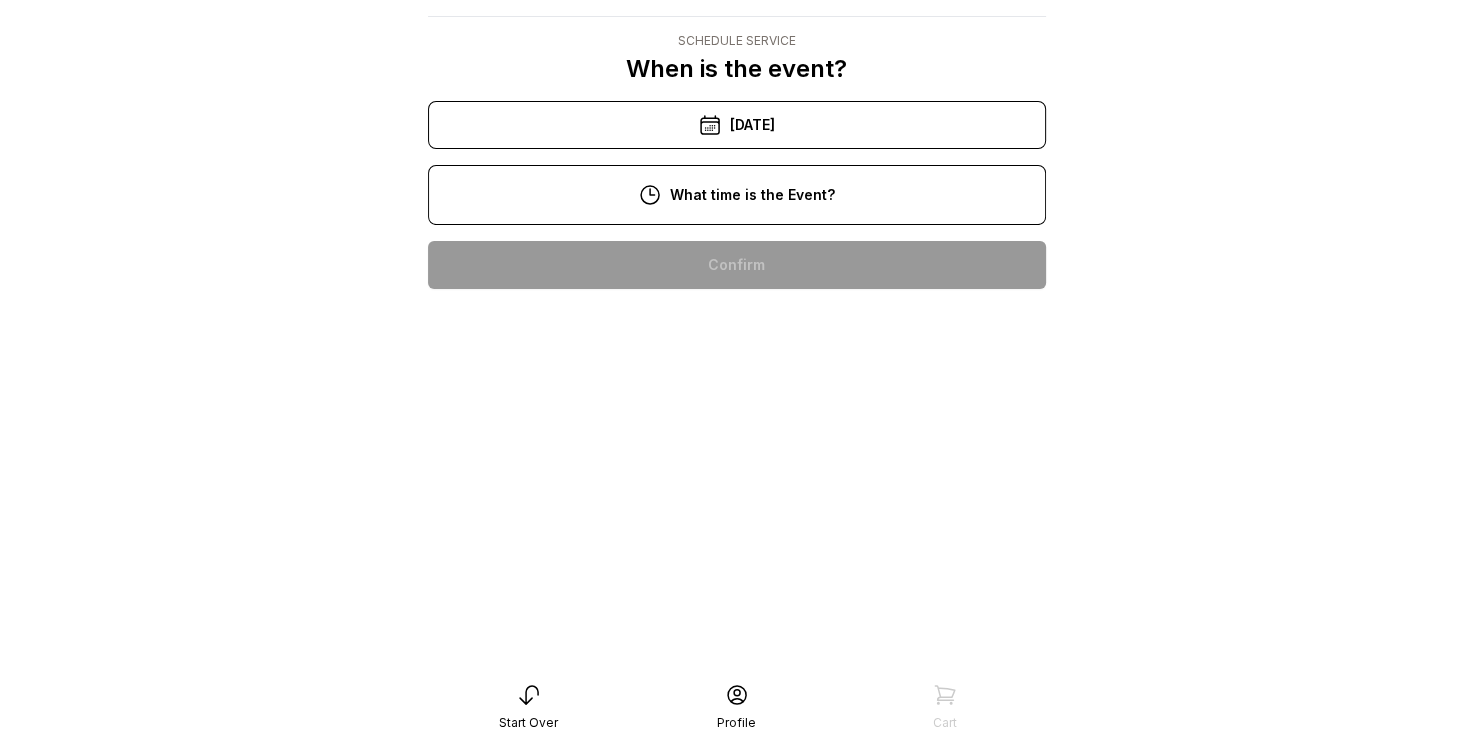 scroll, scrollTop: 300, scrollLeft: 0, axis: vertical 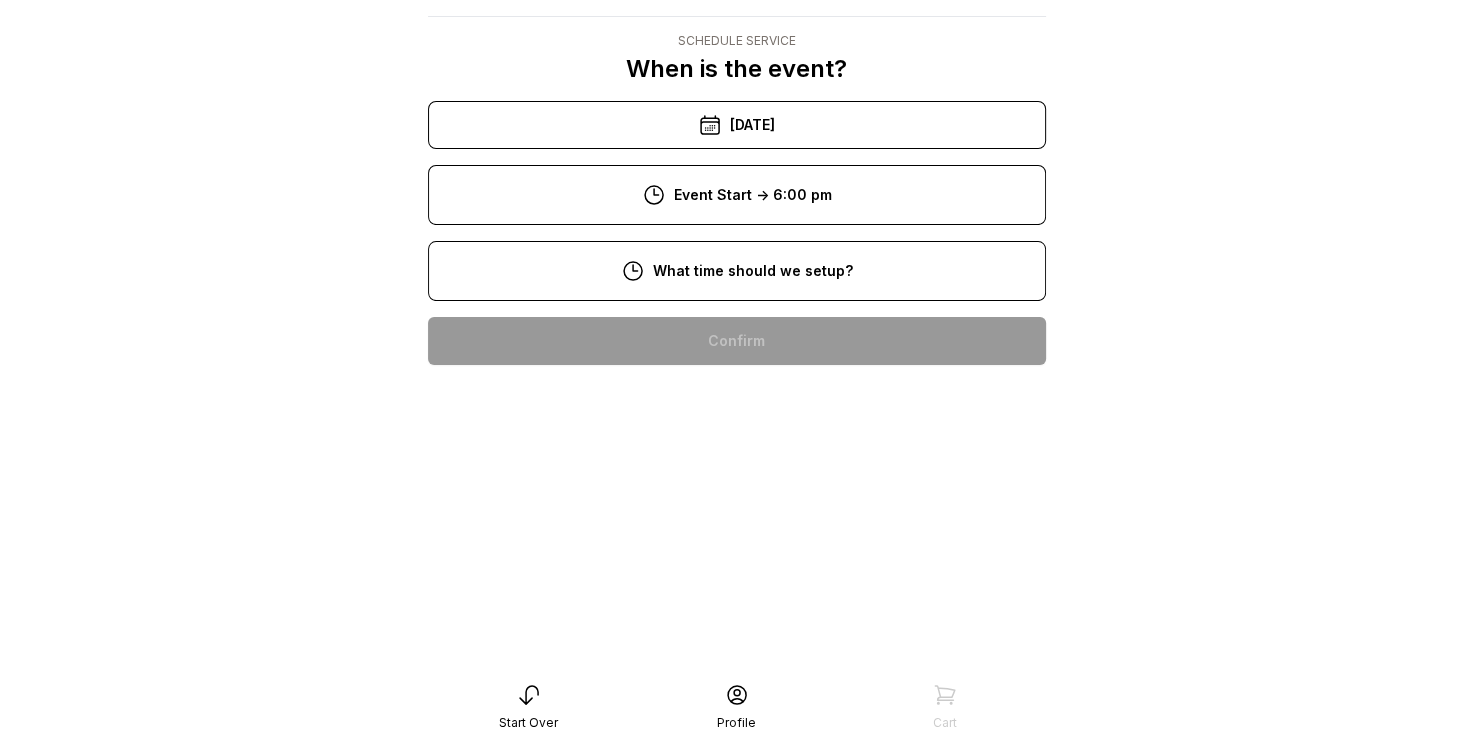 click on "4:00 pm" at bounding box center (737, 853) 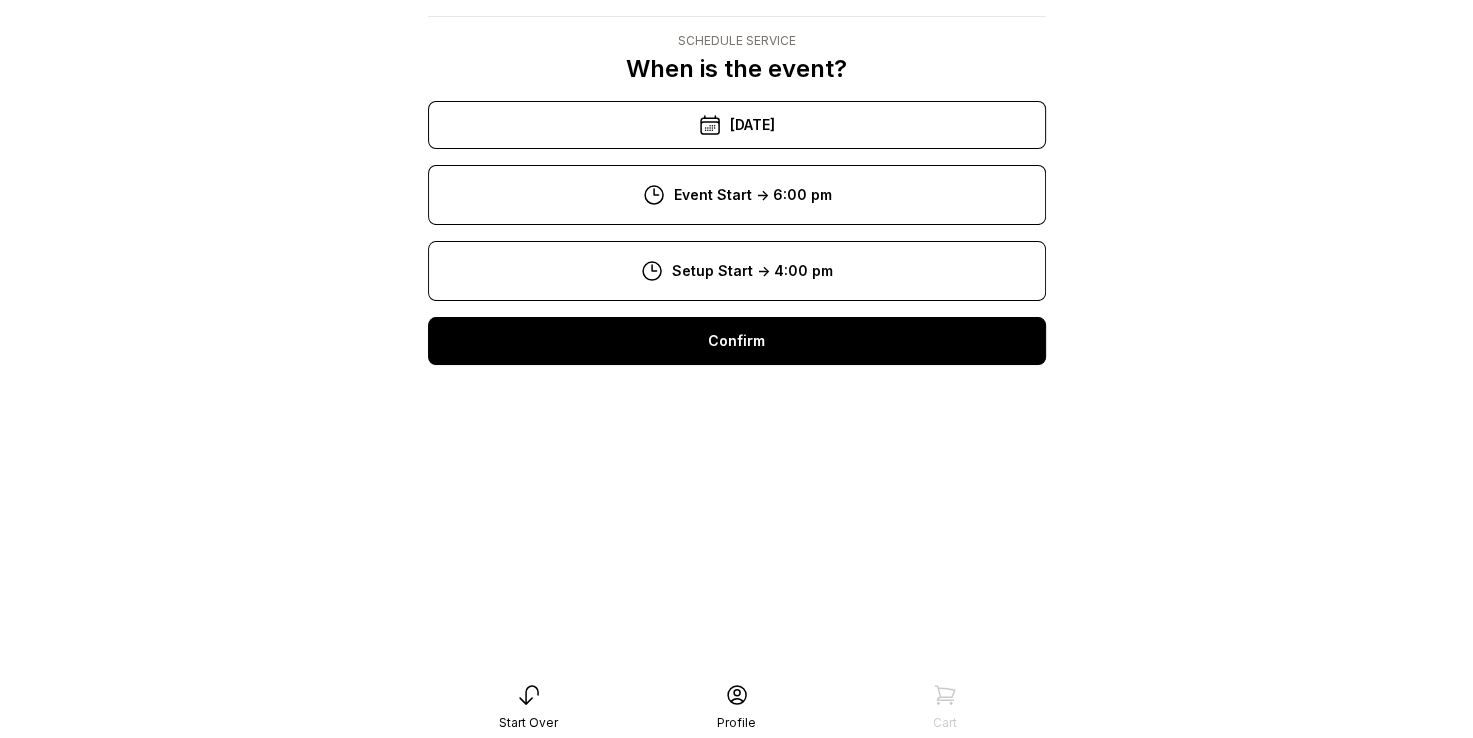 click on "Confirm" at bounding box center (737, 341) 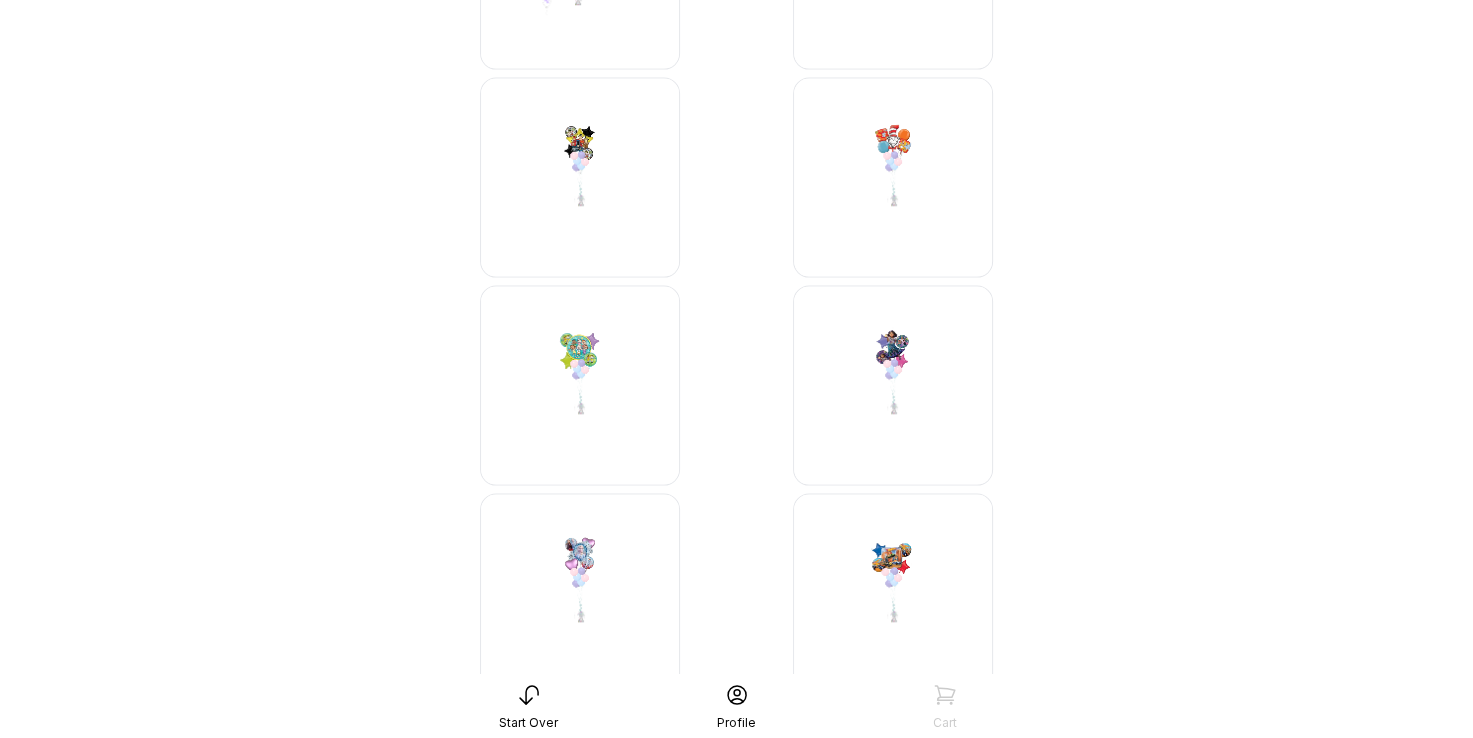 scroll, scrollTop: 4200, scrollLeft: 0, axis: vertical 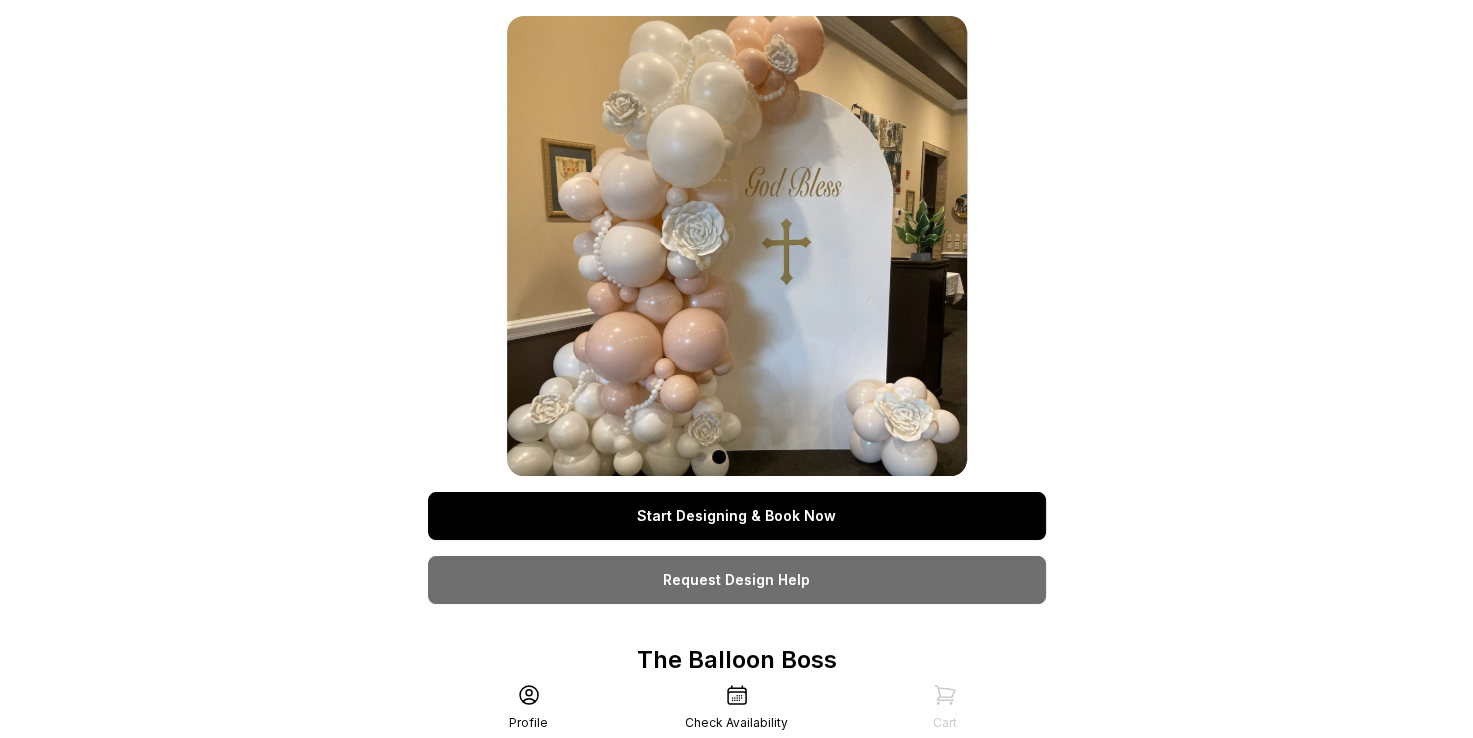 drag, startPoint x: 51, startPoint y: 1, endPoint x: 218, endPoint y: 380, distance: 414.1618 